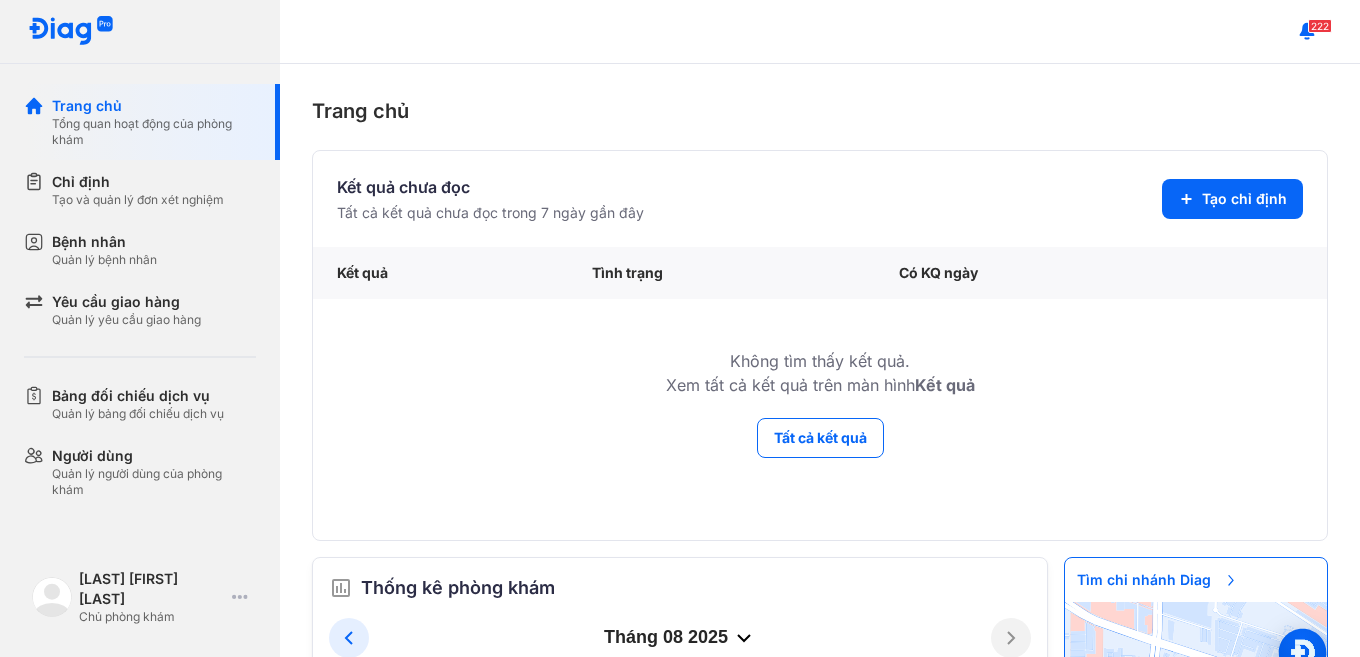 scroll, scrollTop: 0, scrollLeft: 0, axis: both 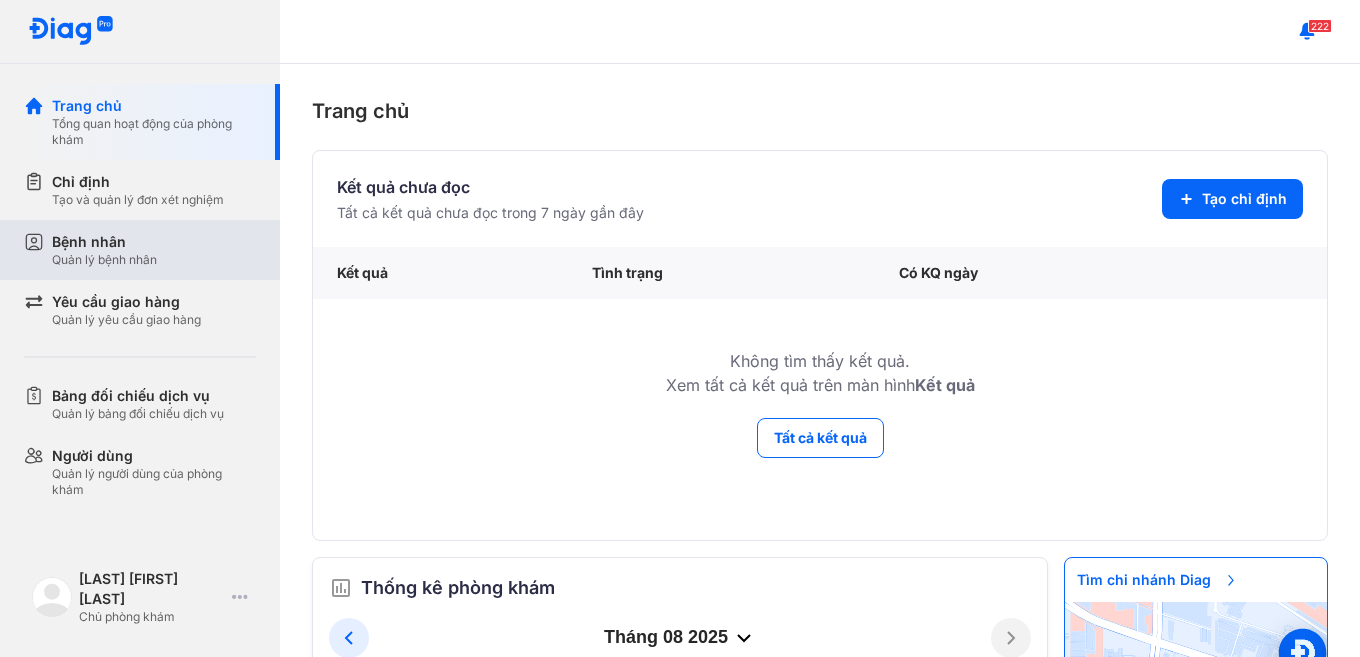 click on "Bệnh nhân" at bounding box center (104, 242) 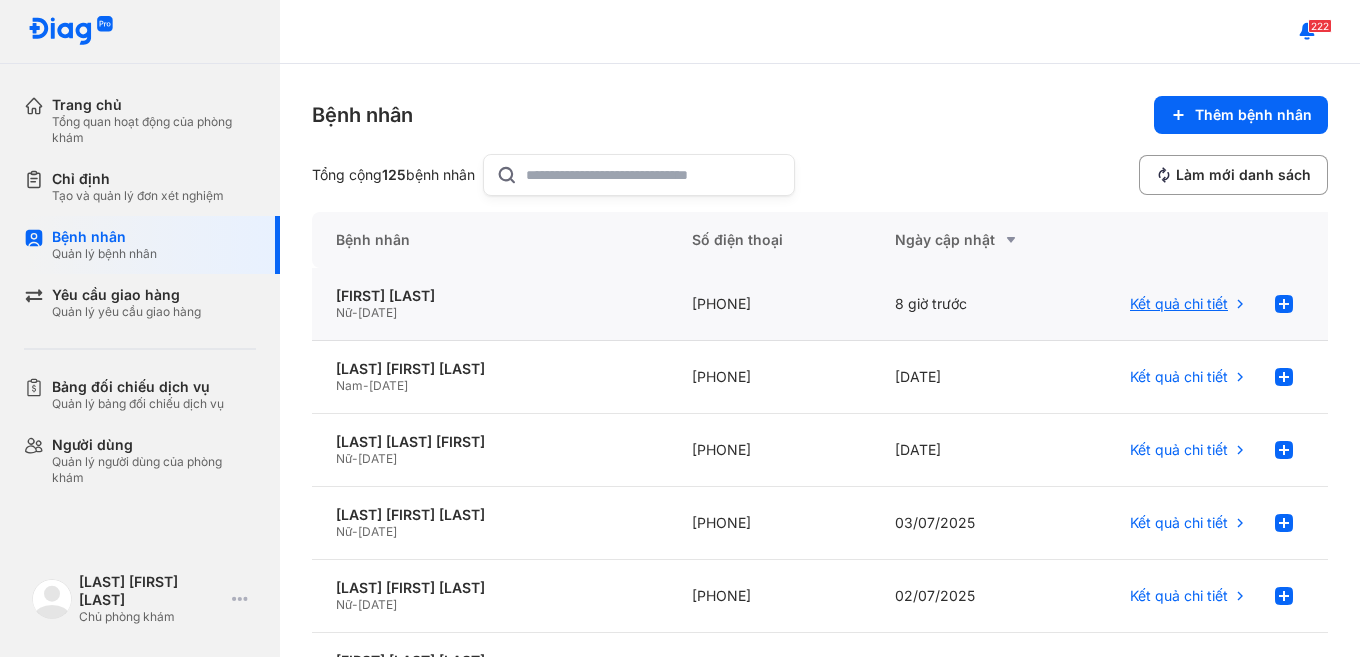 click on "Kết quả chi tiết" at bounding box center [1179, 304] 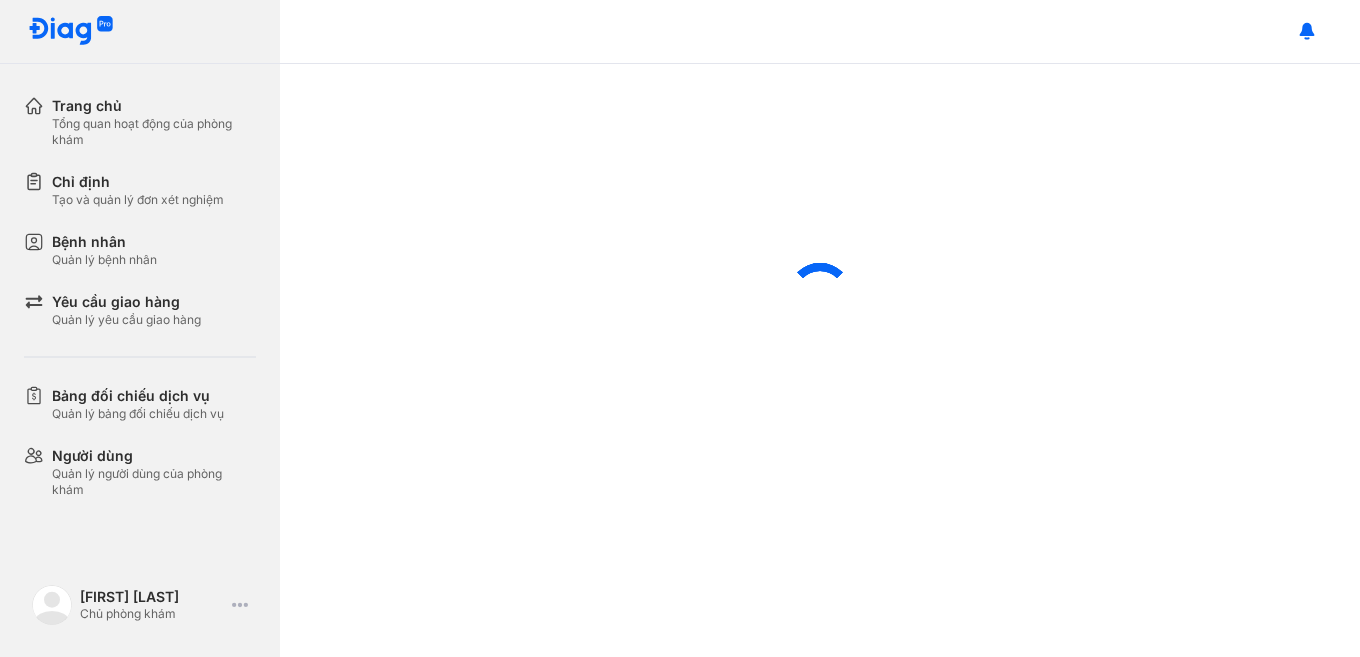 scroll, scrollTop: 0, scrollLeft: 0, axis: both 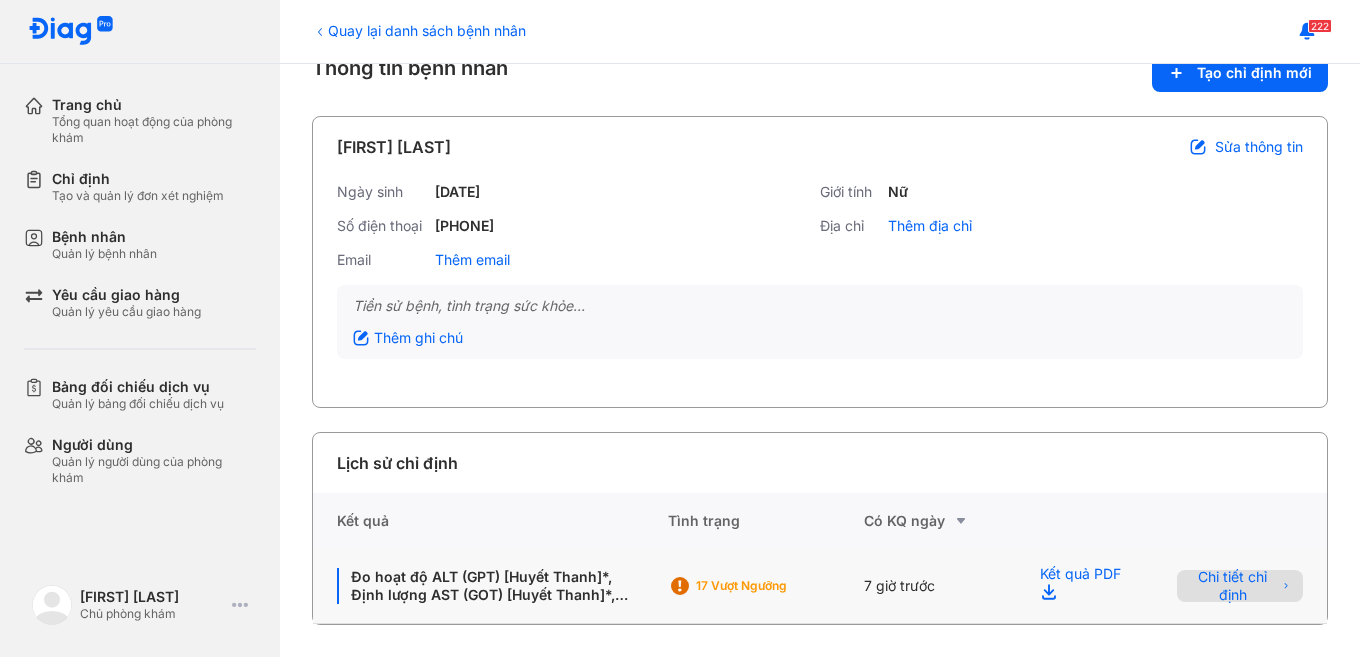 click on "Chi tiết chỉ định" 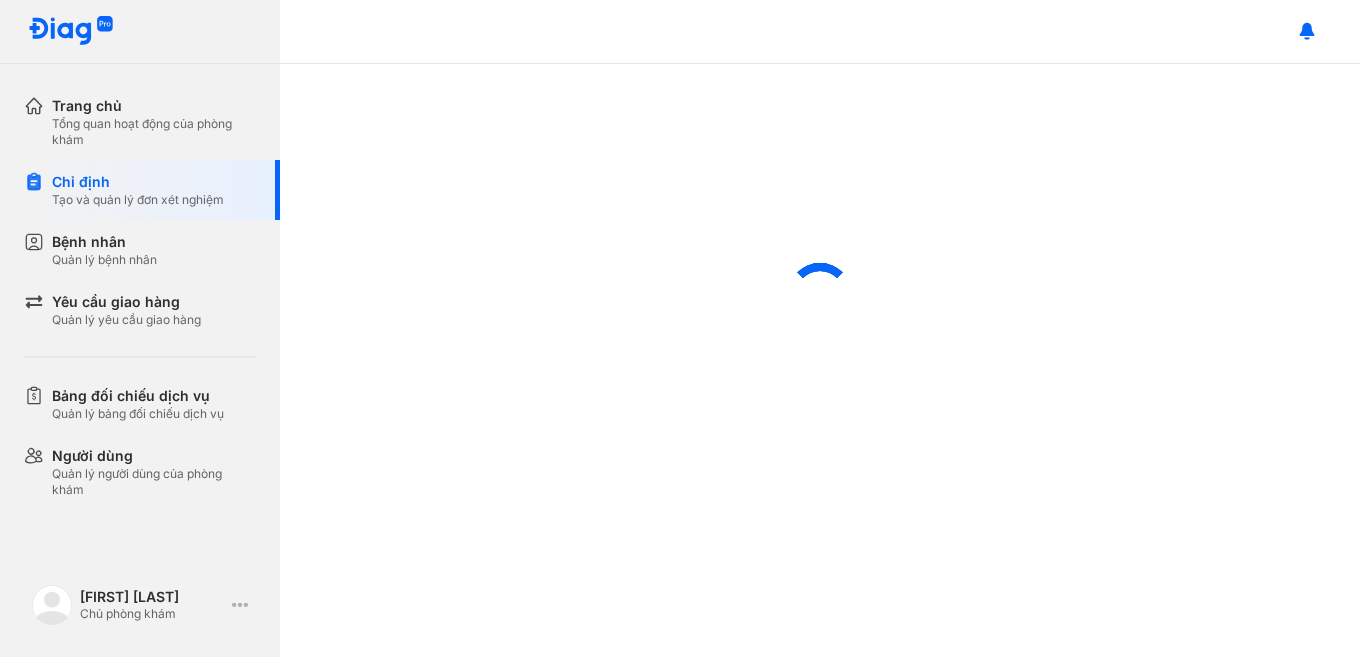 scroll, scrollTop: 0, scrollLeft: 0, axis: both 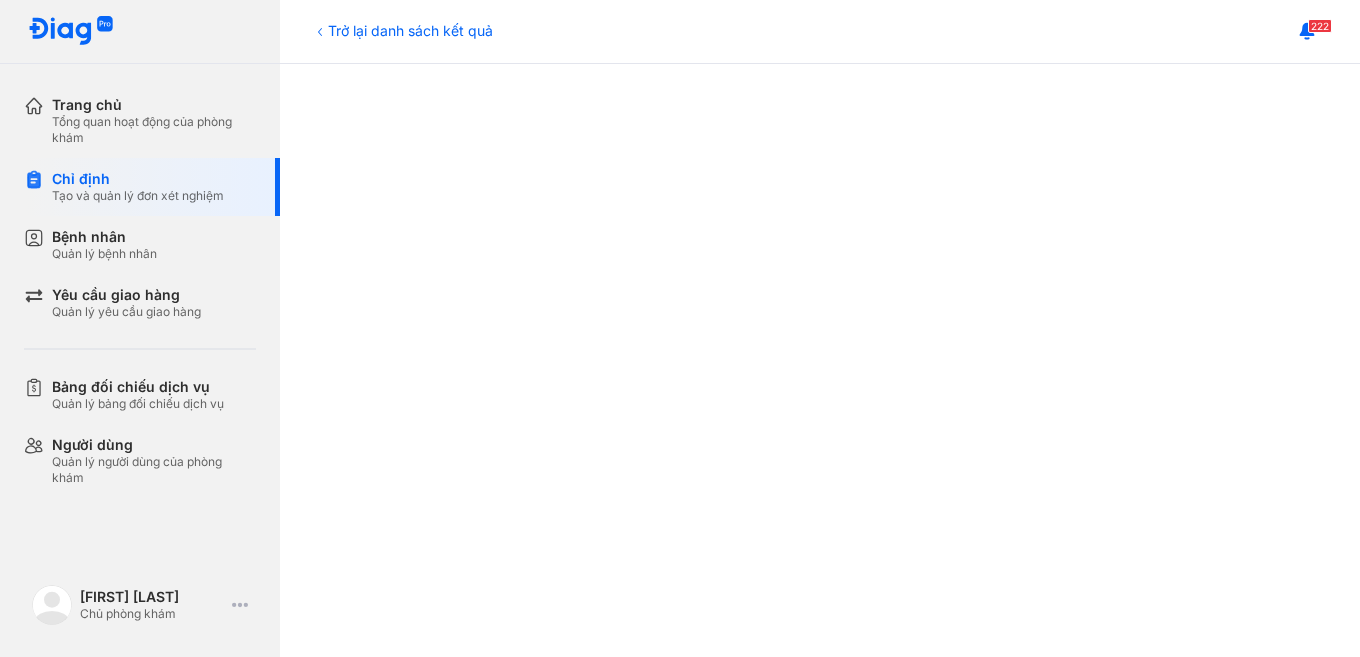 click at bounding box center (820, 660) 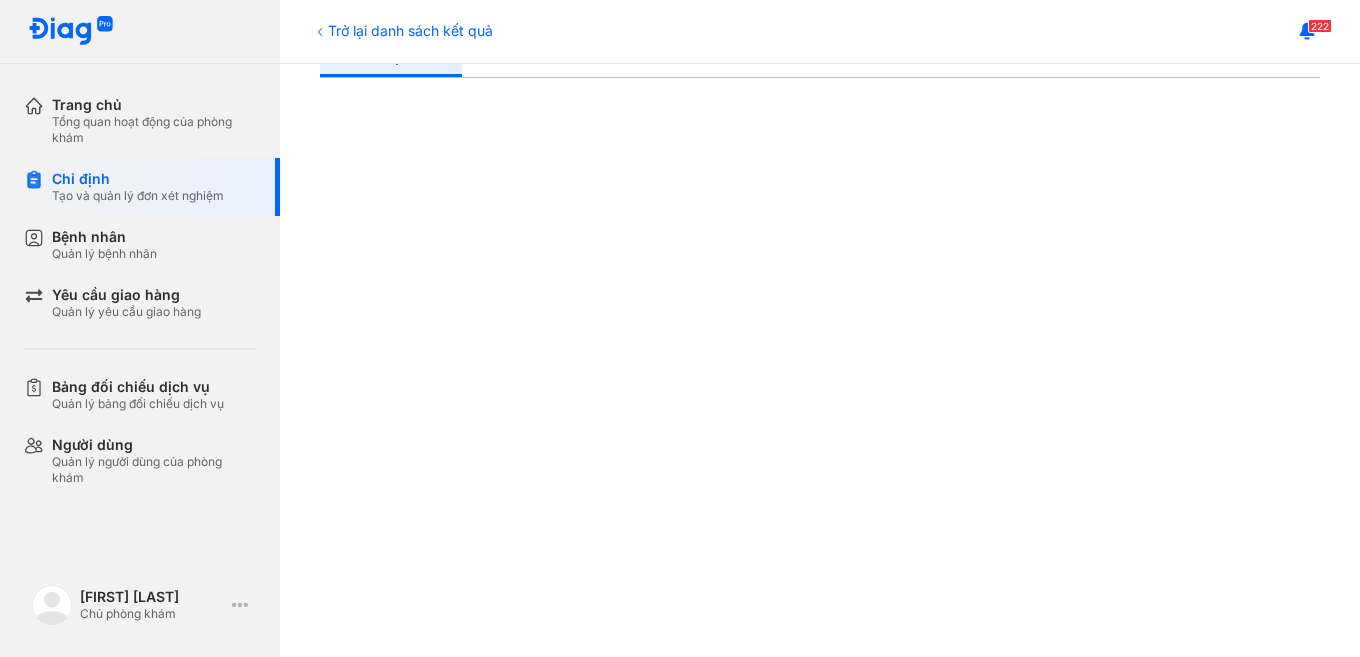 scroll, scrollTop: 253, scrollLeft: 0, axis: vertical 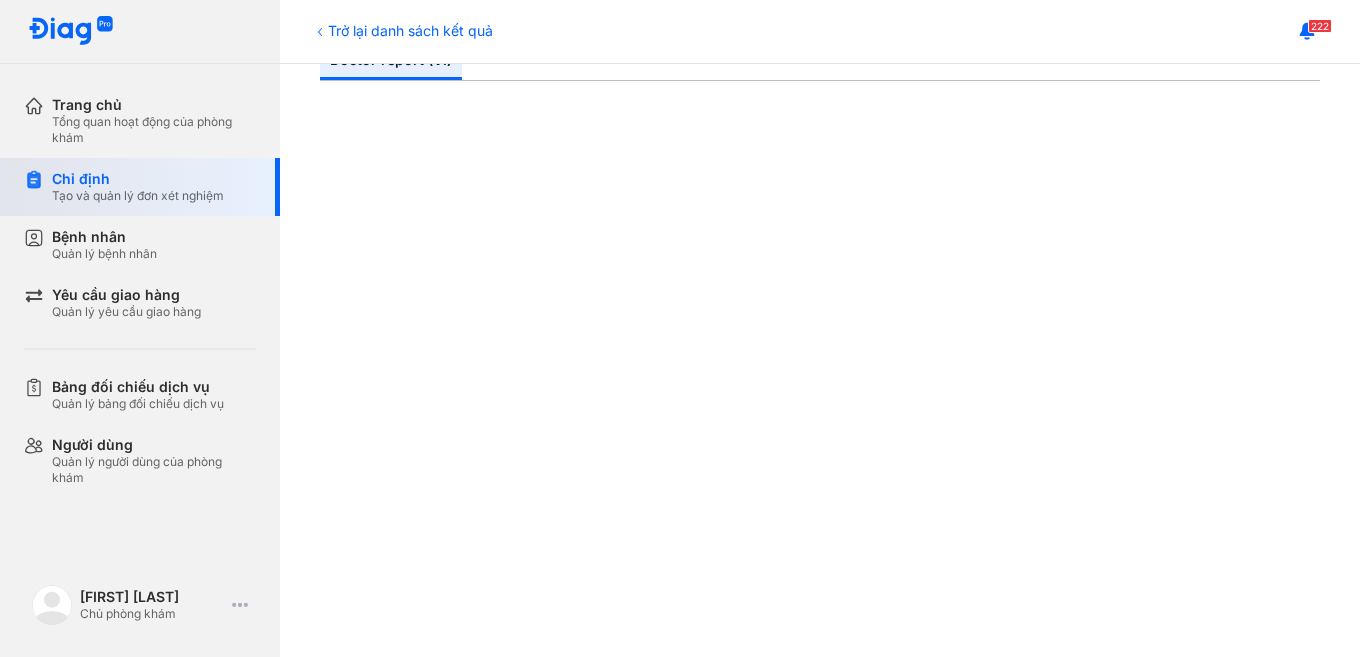 click on "Tạo và quản lý đơn xét nghiệm" at bounding box center (138, 196) 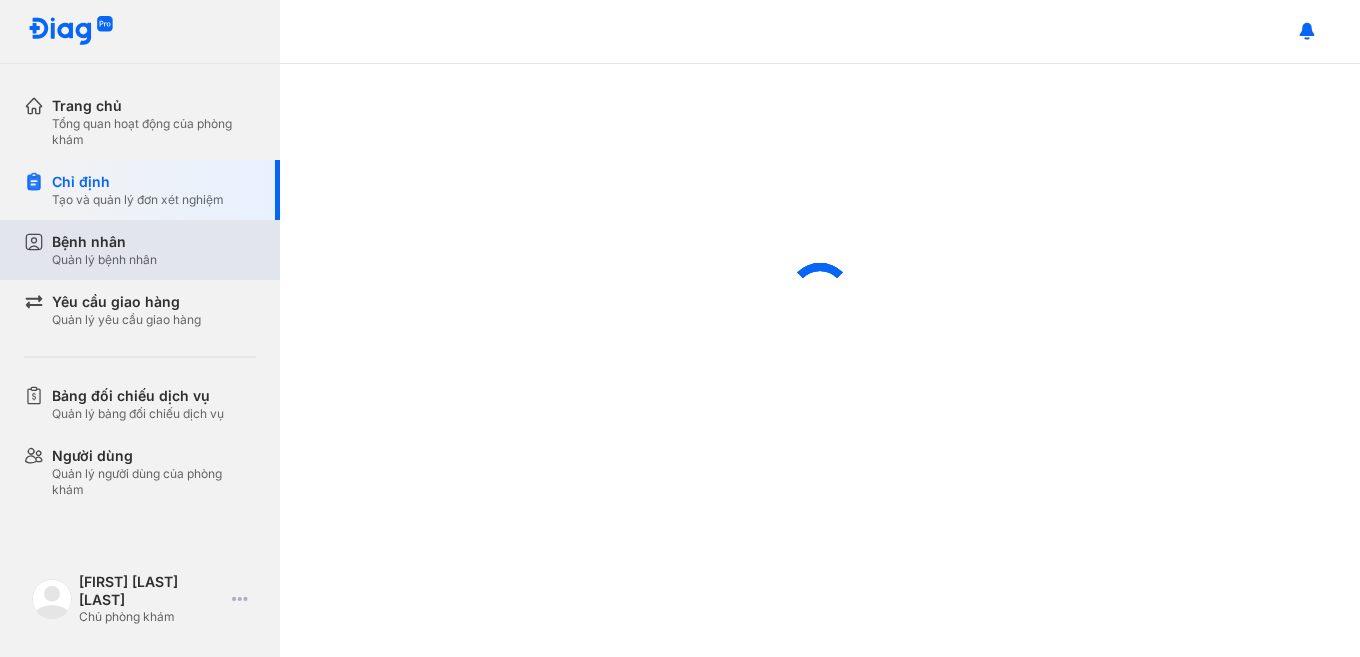 scroll, scrollTop: 0, scrollLeft: 0, axis: both 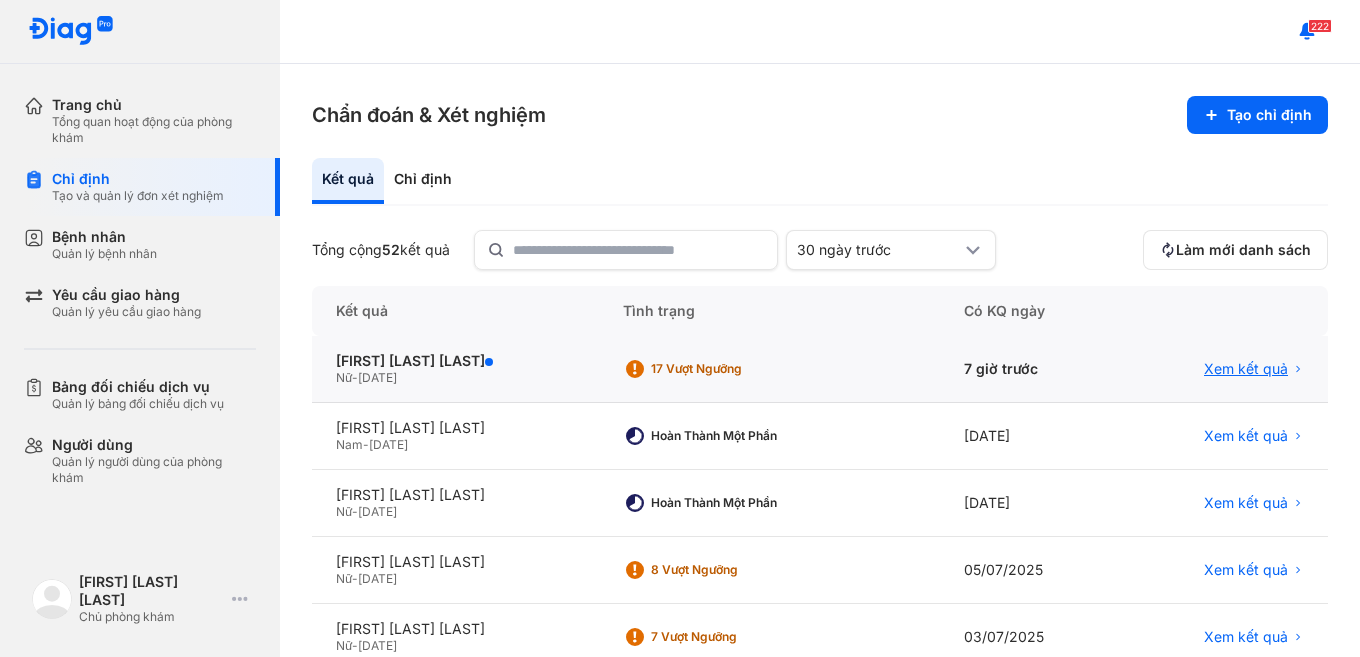 click on "Xem kết quả" at bounding box center (1246, 369) 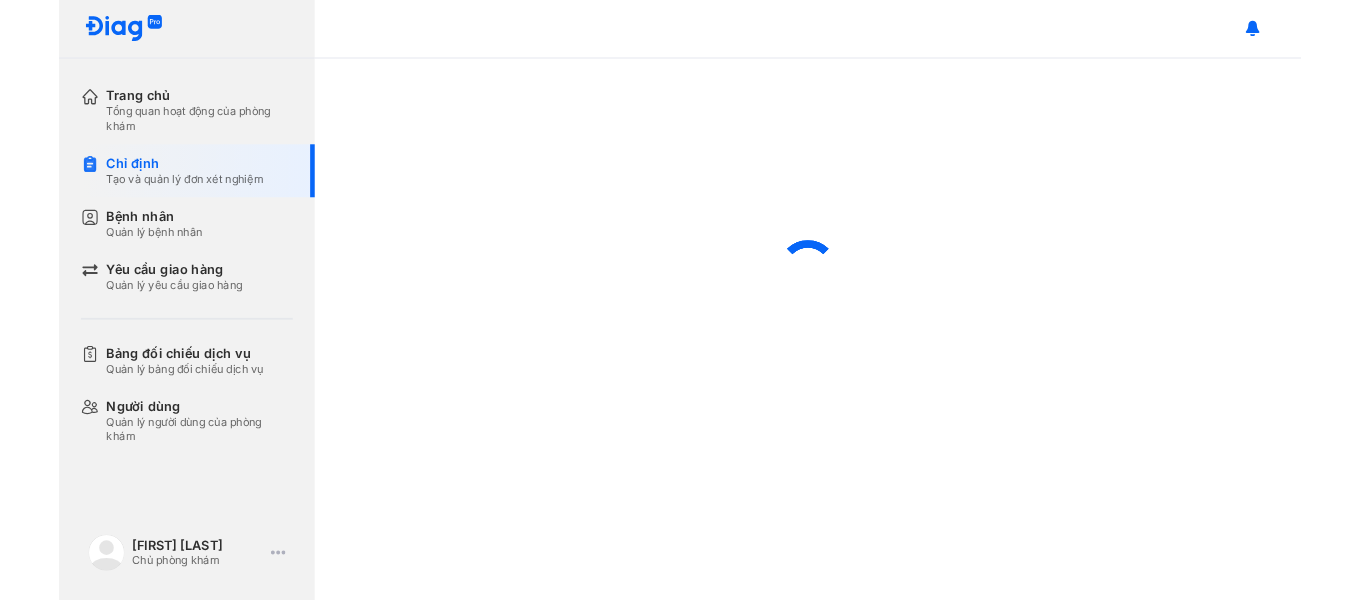 scroll, scrollTop: 0, scrollLeft: 0, axis: both 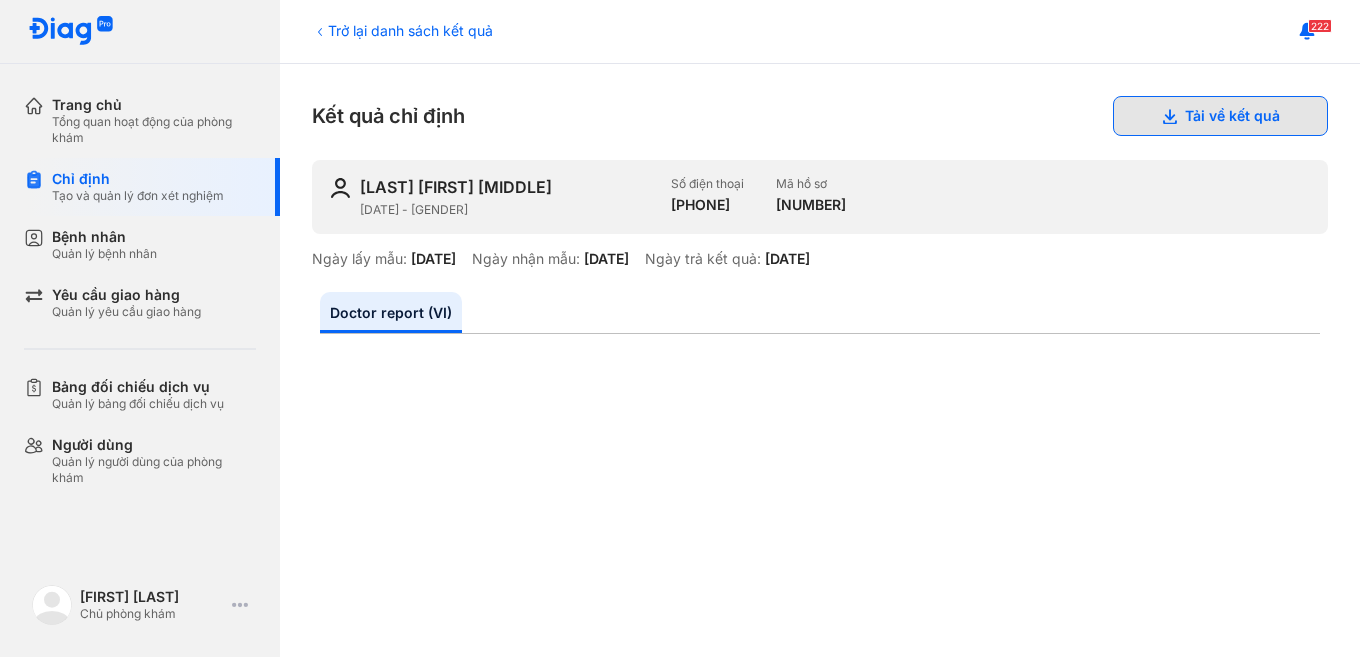 click on "Tải về kết quả" at bounding box center [1220, 116] 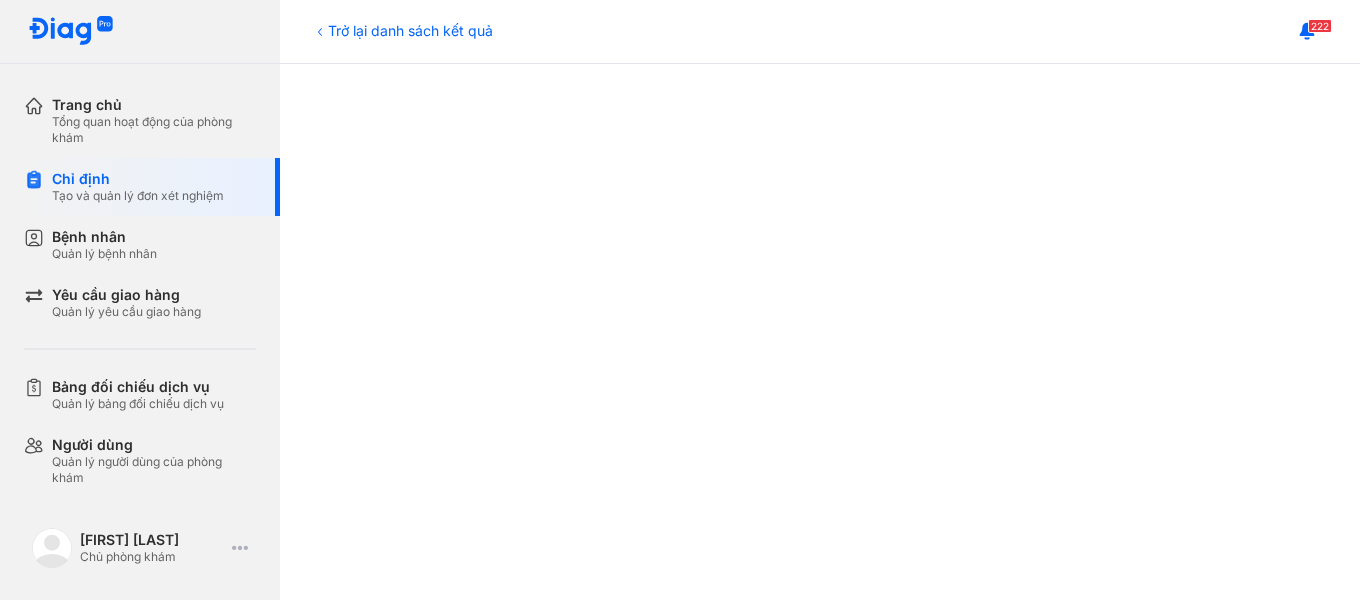 scroll, scrollTop: 1010, scrollLeft: 0, axis: vertical 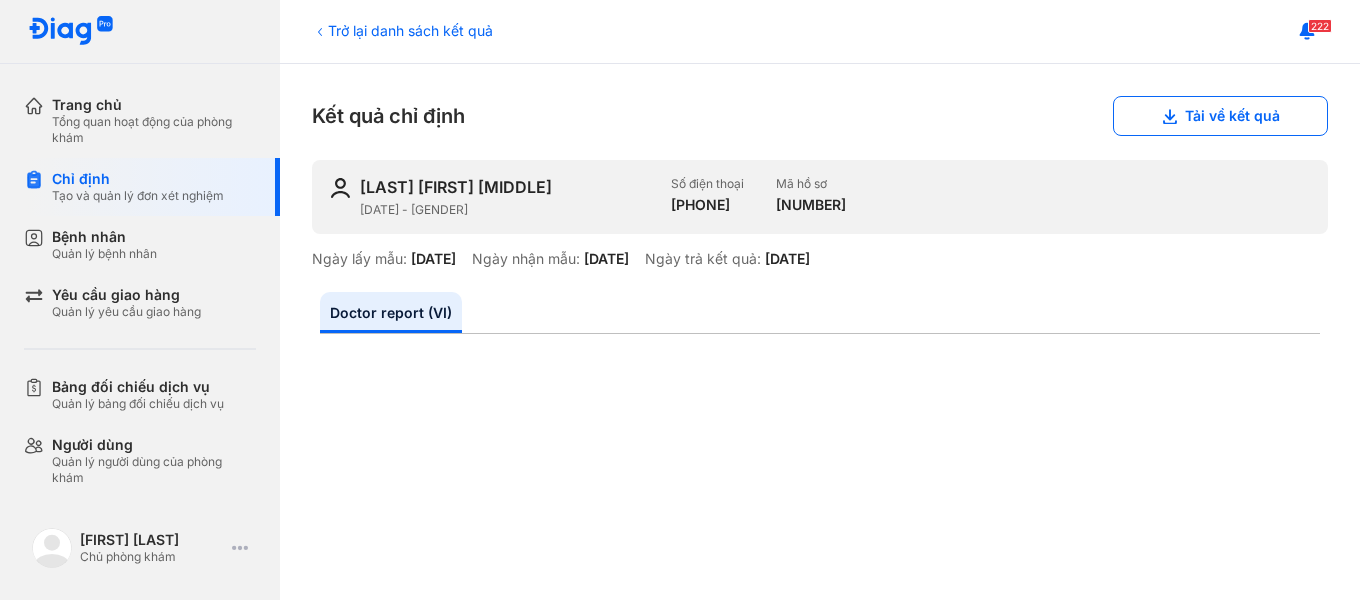 click on "25010437700" at bounding box center (811, 205) 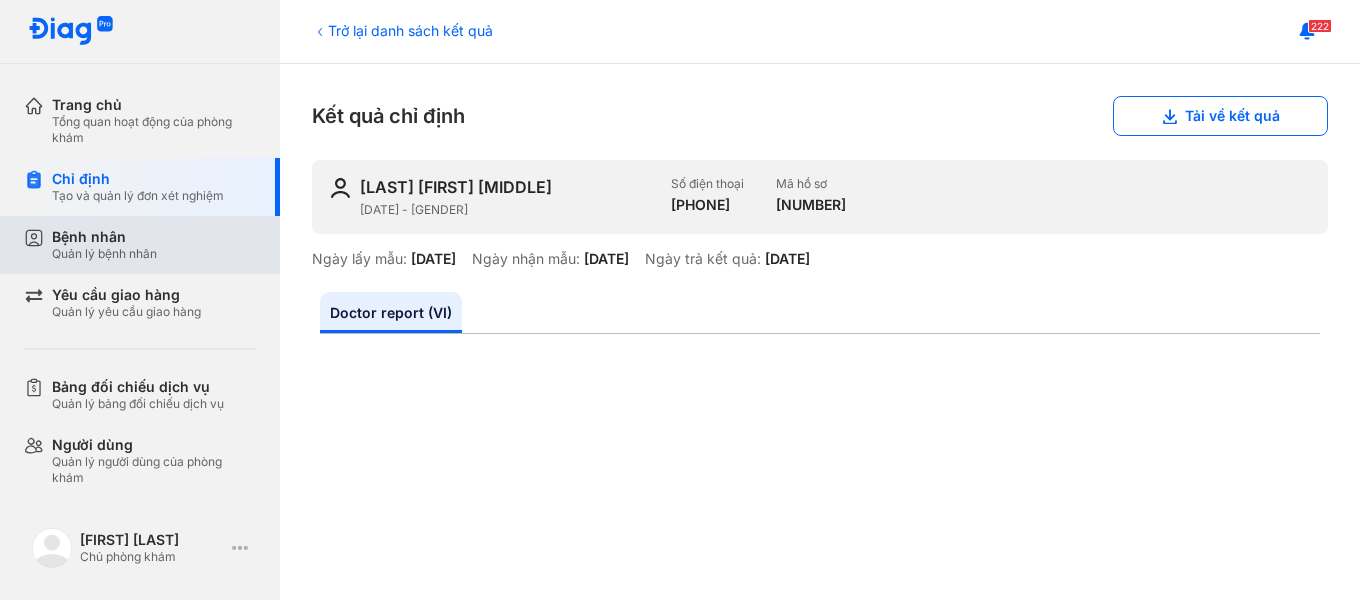 click on "Quản lý bệnh nhân" at bounding box center [104, 254] 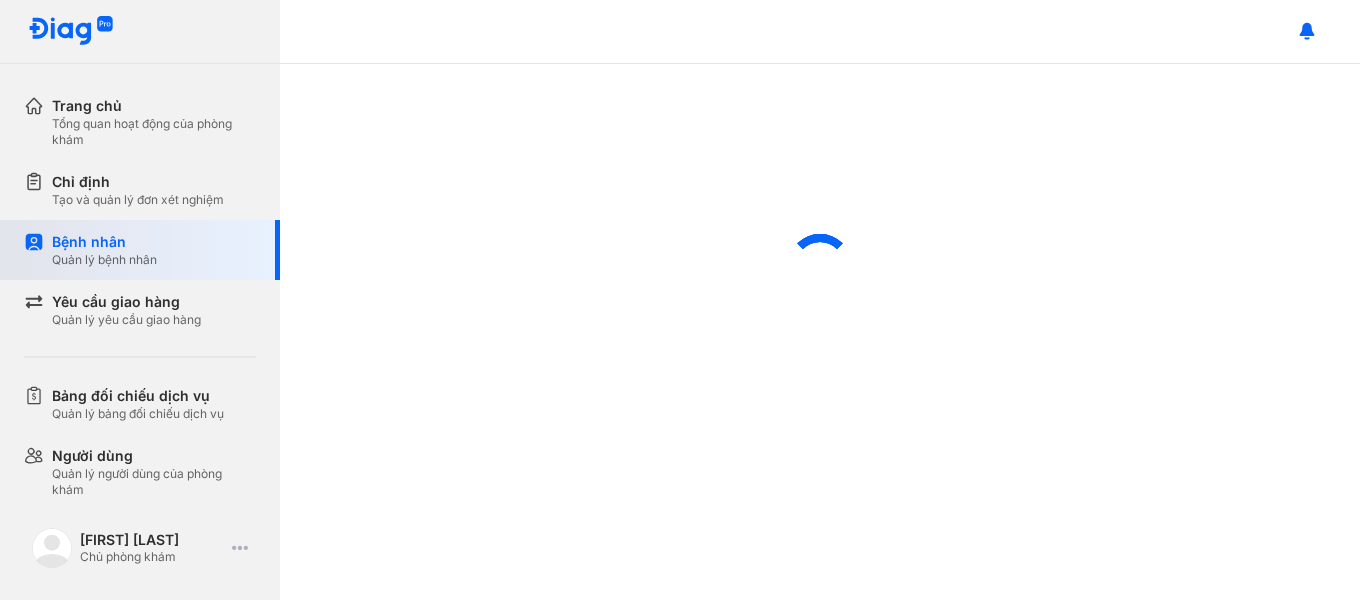 scroll, scrollTop: 0, scrollLeft: 0, axis: both 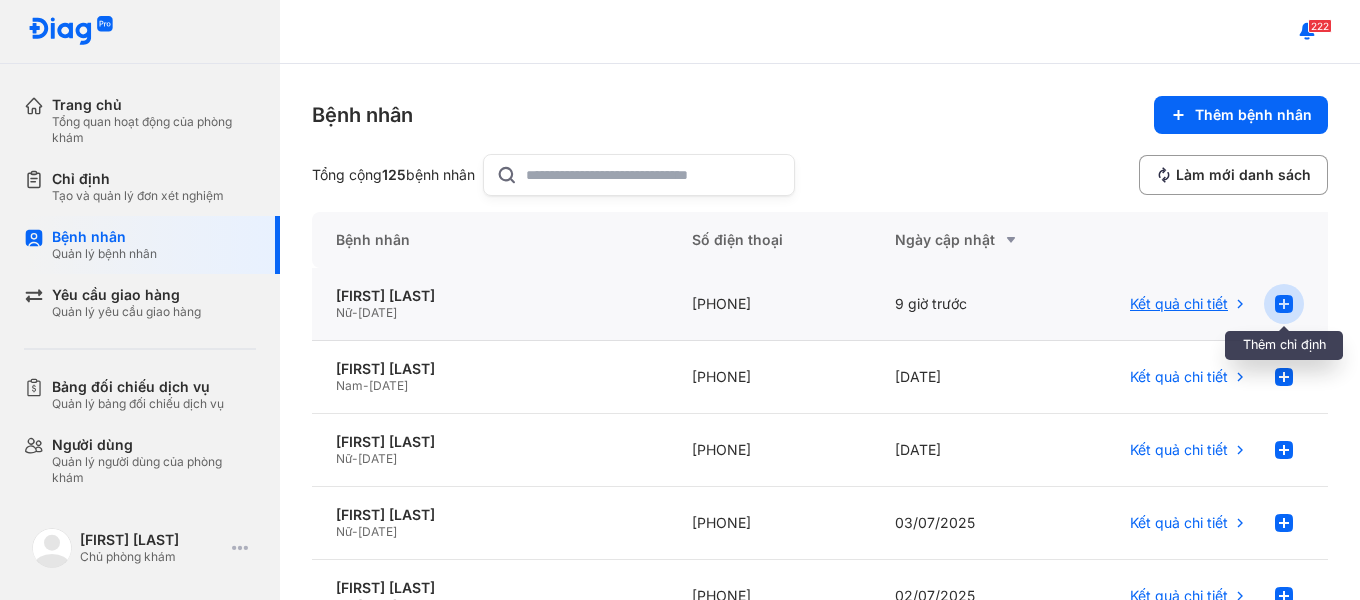 click 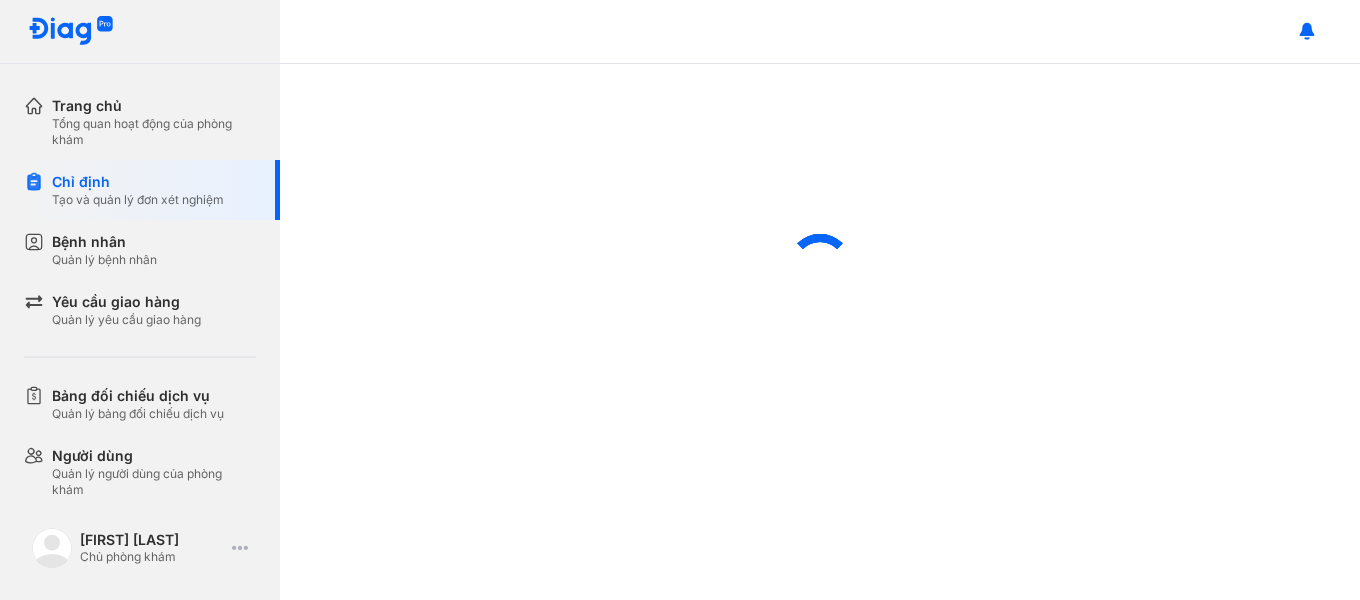 scroll, scrollTop: 0, scrollLeft: 0, axis: both 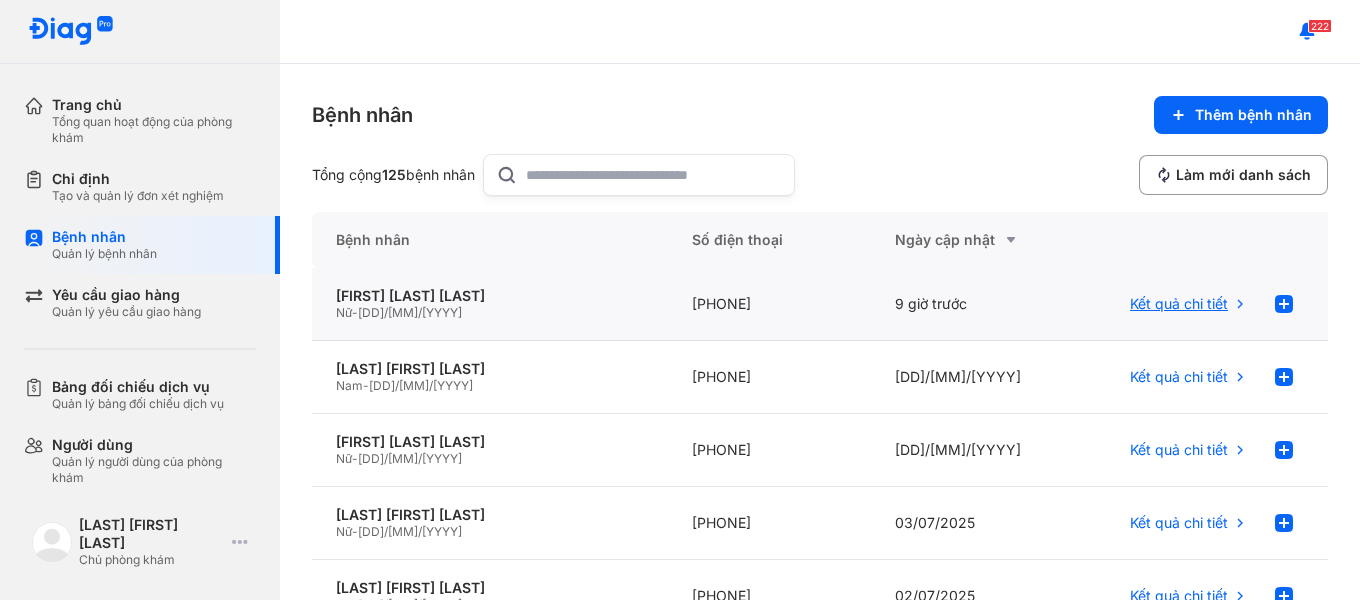 click on "Kết quả chi tiết" at bounding box center (1189, 304) 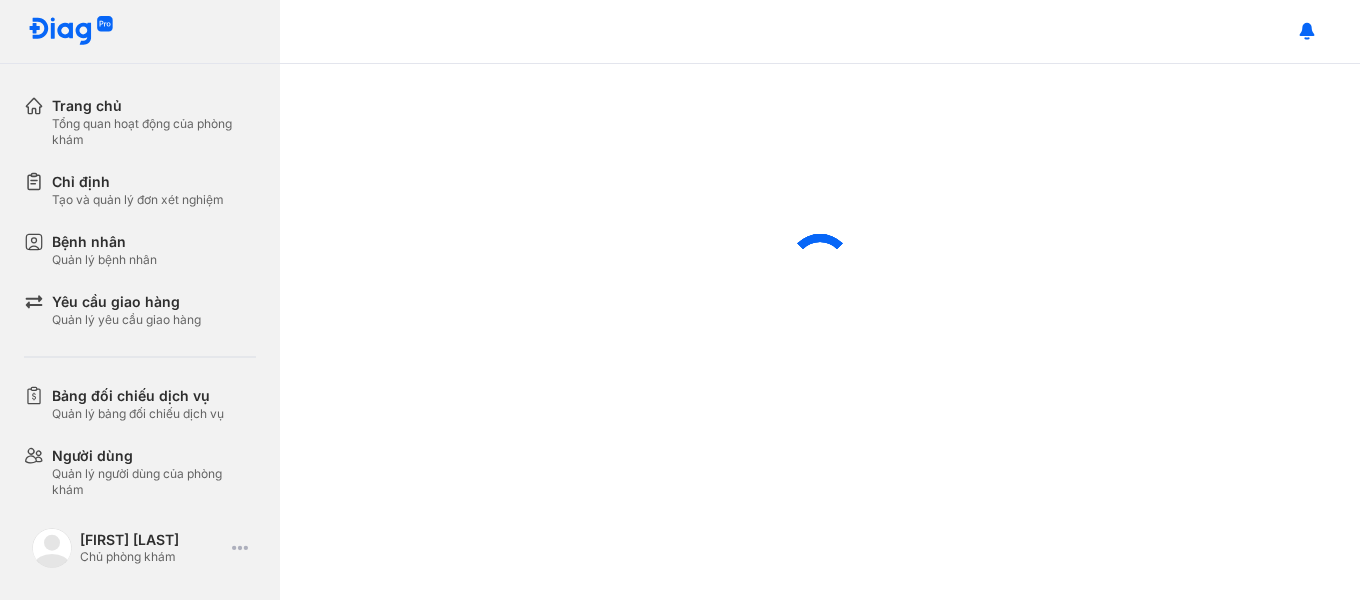 scroll, scrollTop: 0, scrollLeft: 0, axis: both 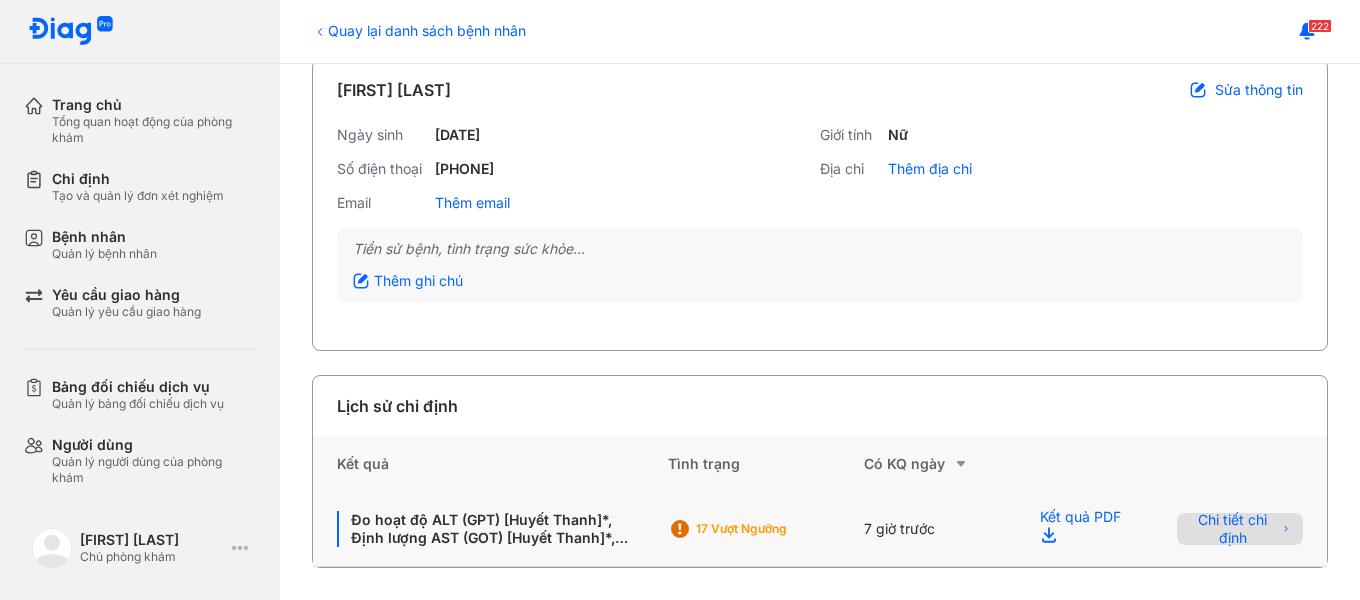 click on "Chi tiết chỉ định" 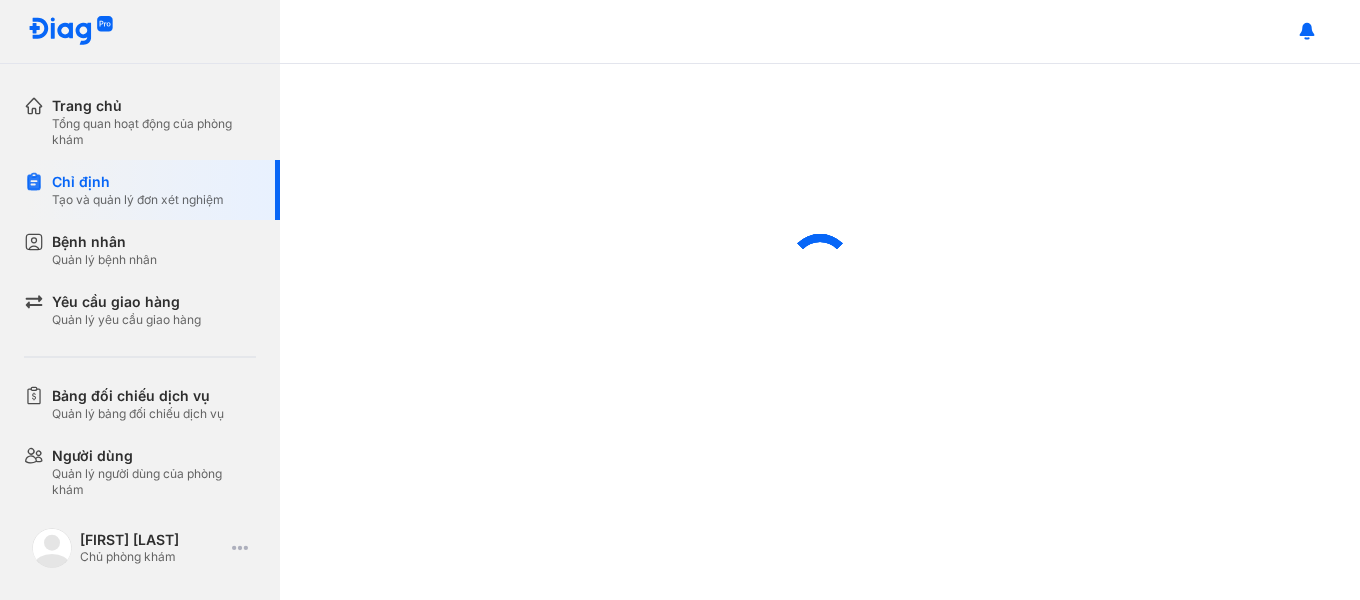 scroll, scrollTop: 0, scrollLeft: 0, axis: both 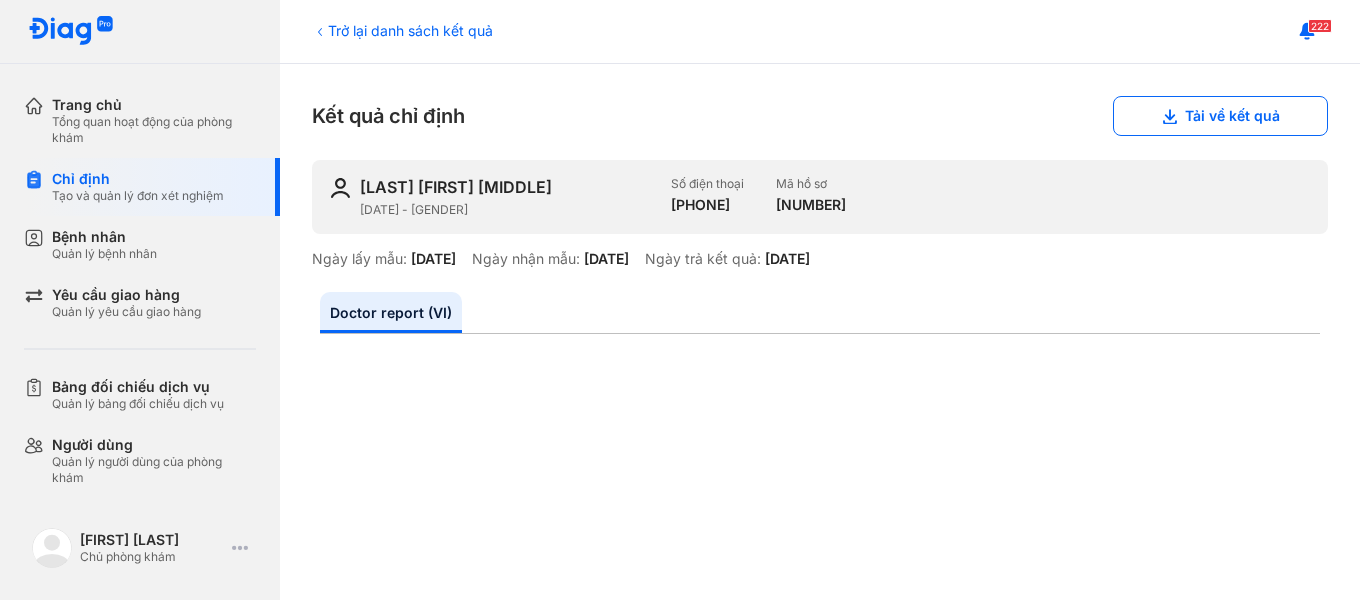 click on "[NUMBER]" at bounding box center [811, 205] 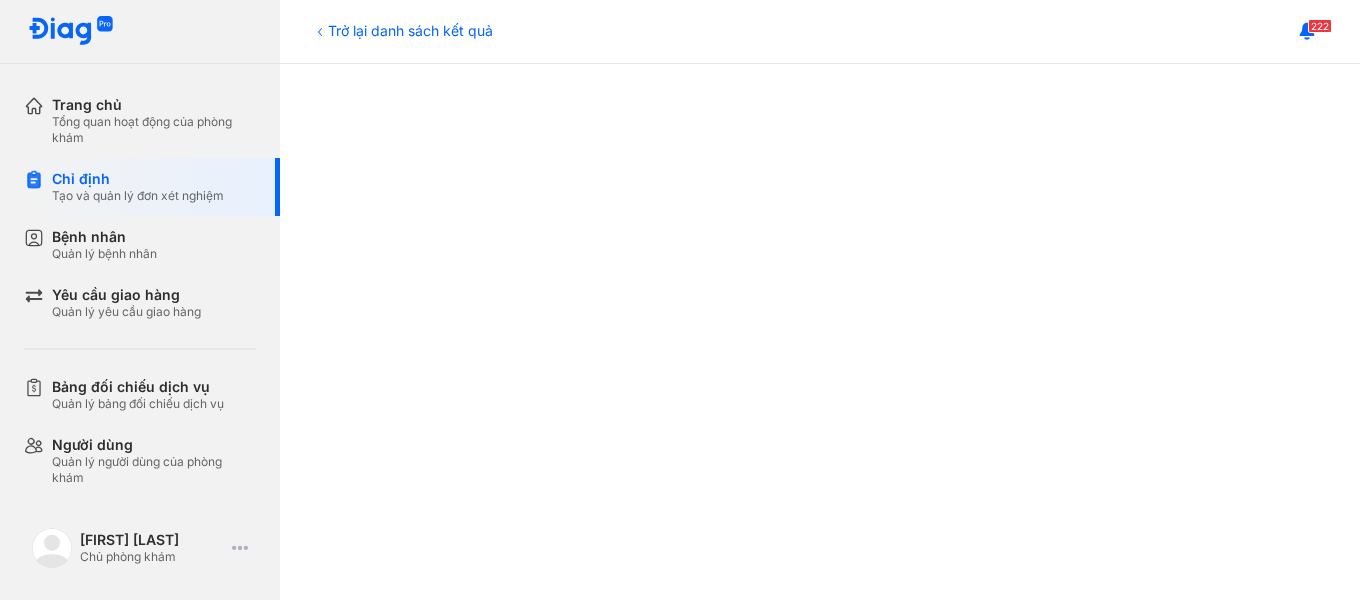 scroll, scrollTop: 500, scrollLeft: 0, axis: vertical 